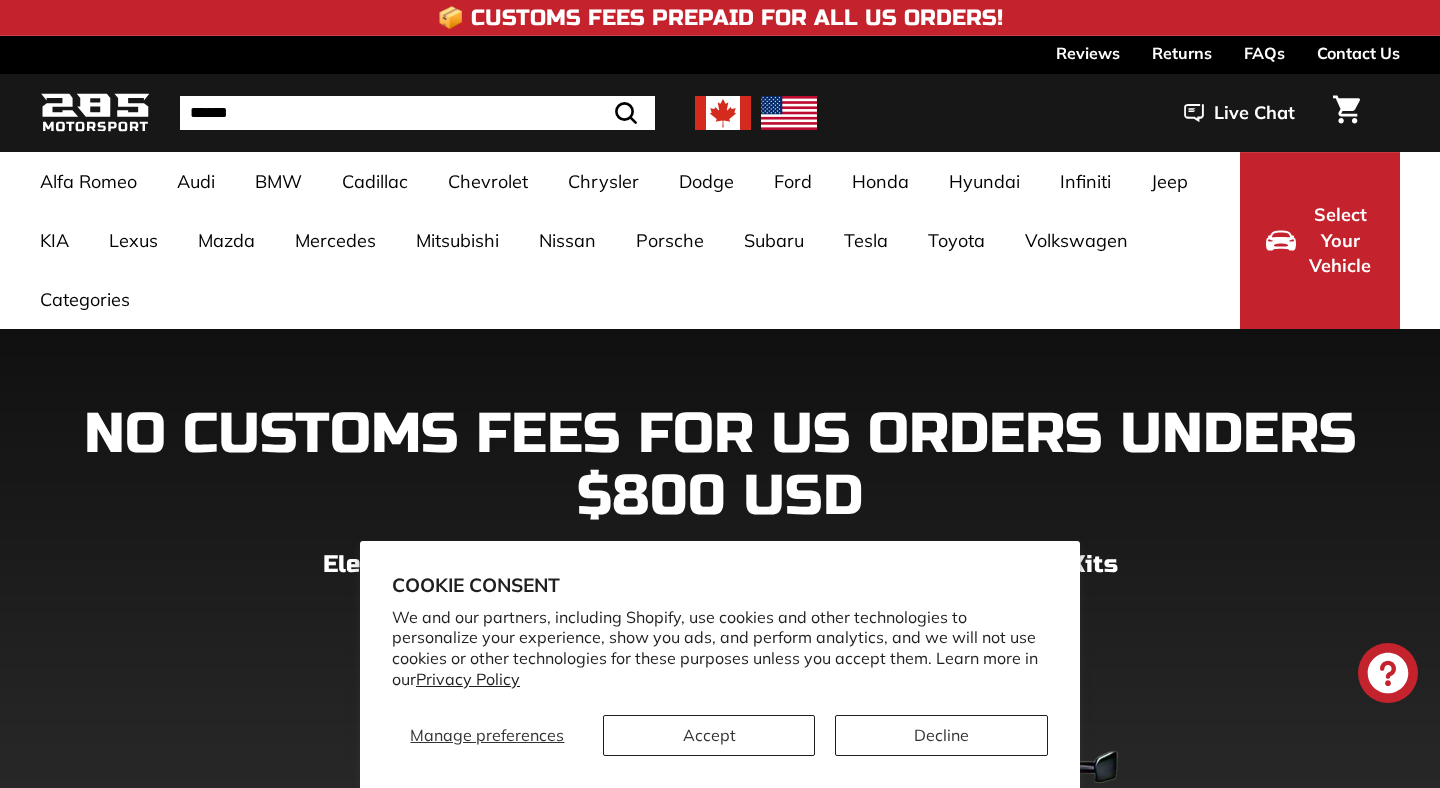 scroll, scrollTop: 0, scrollLeft: 0, axis: both 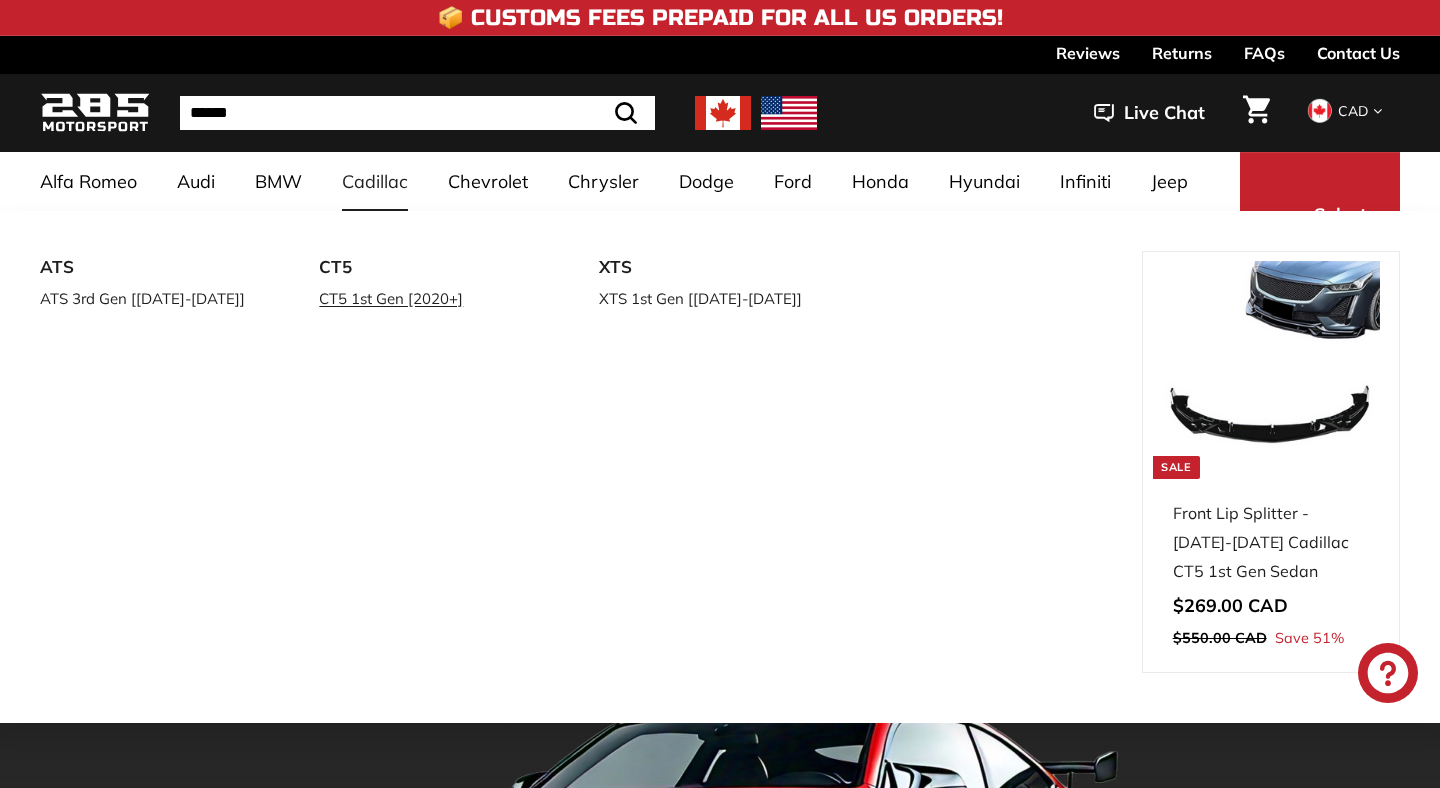 click on "CT5 1st Gen [2020+]" at bounding box center [430, 298] 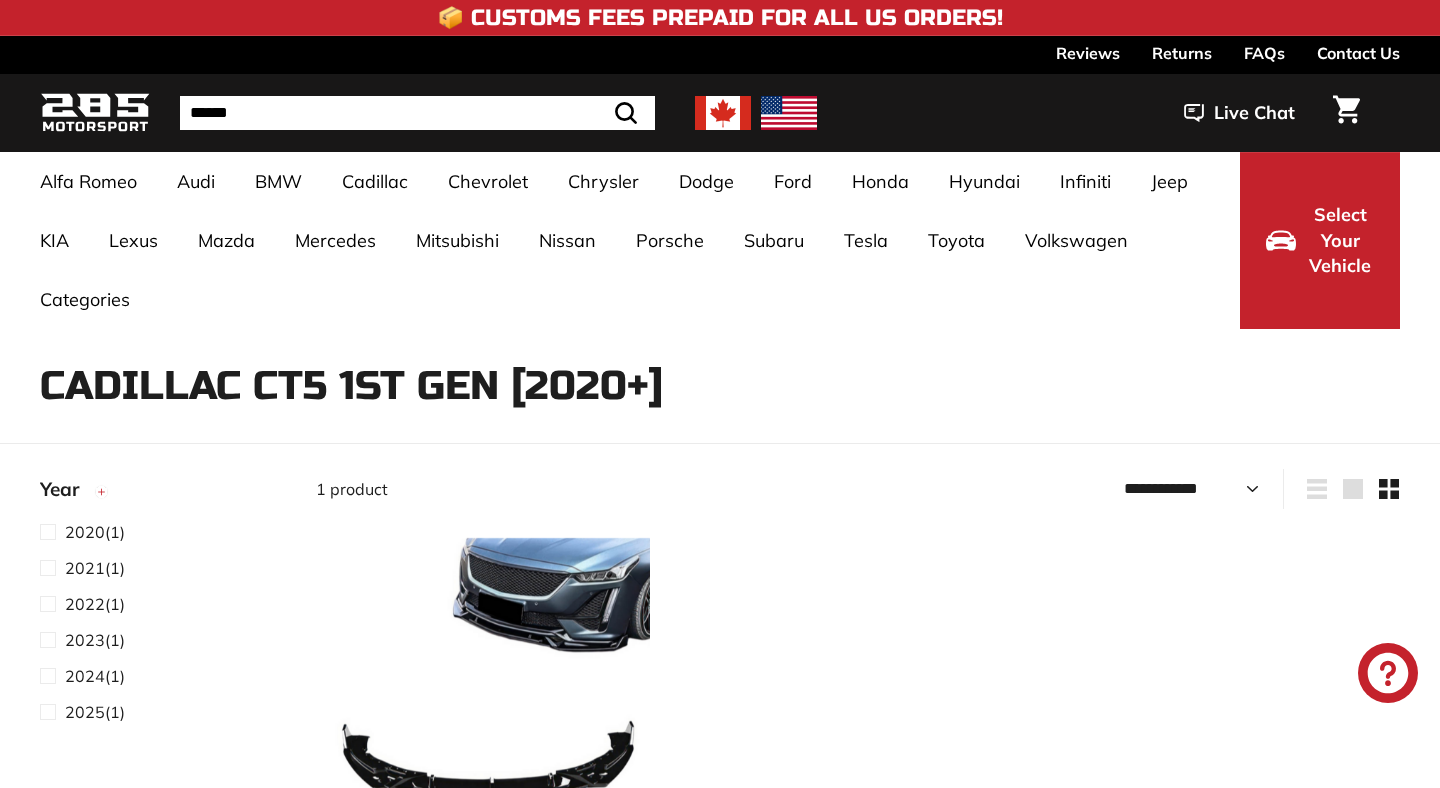 select on "**********" 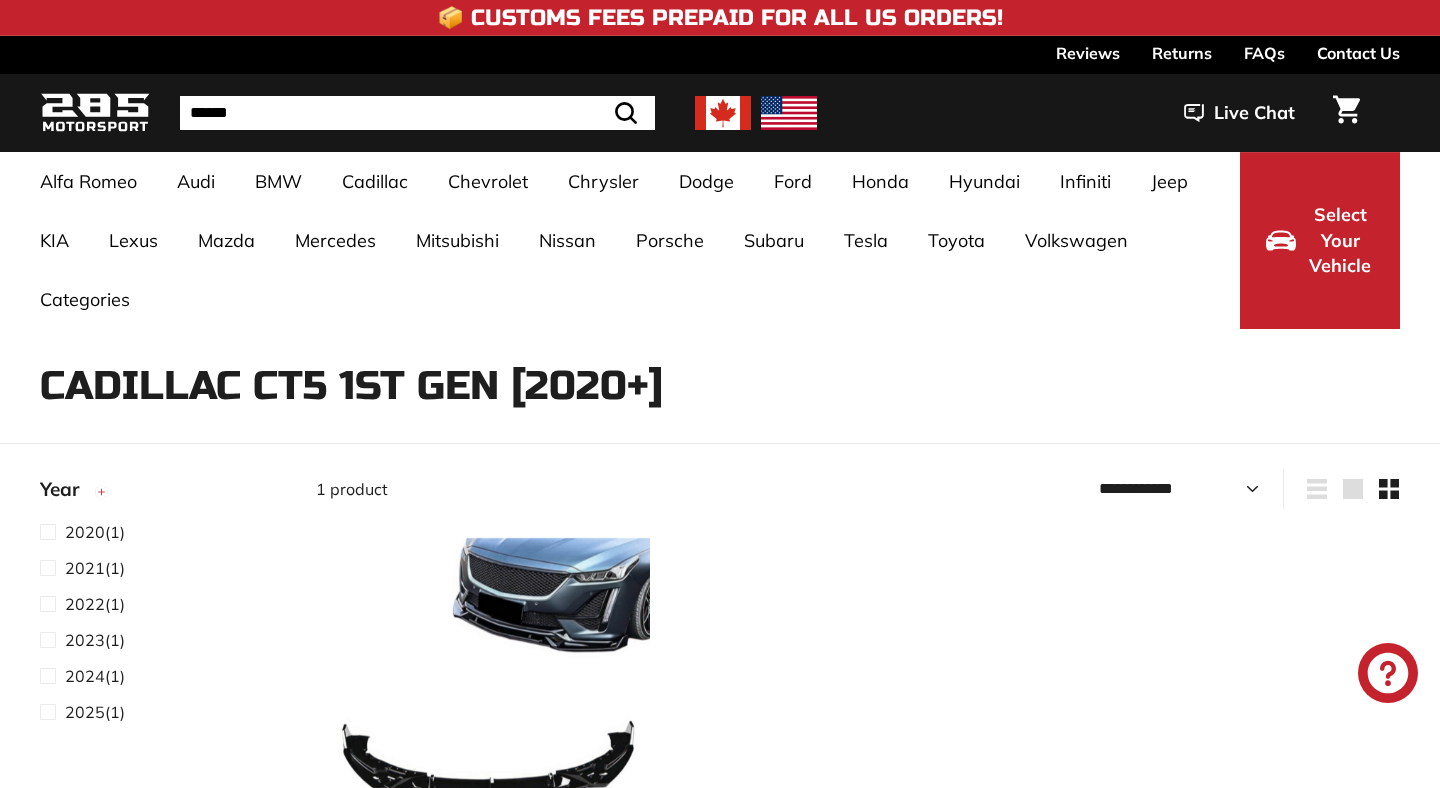 scroll, scrollTop: 0, scrollLeft: 0, axis: both 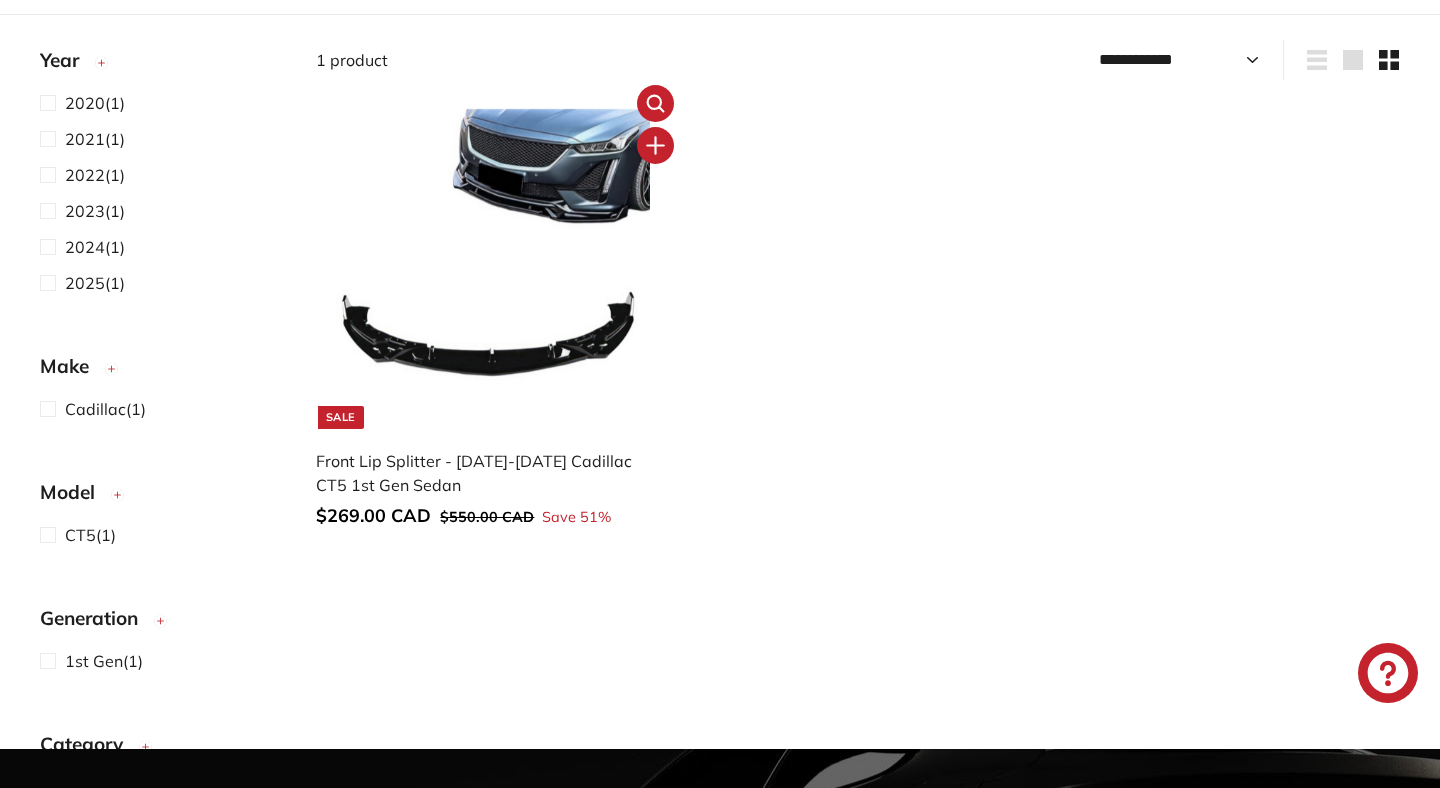 click at bounding box center (490, 269) 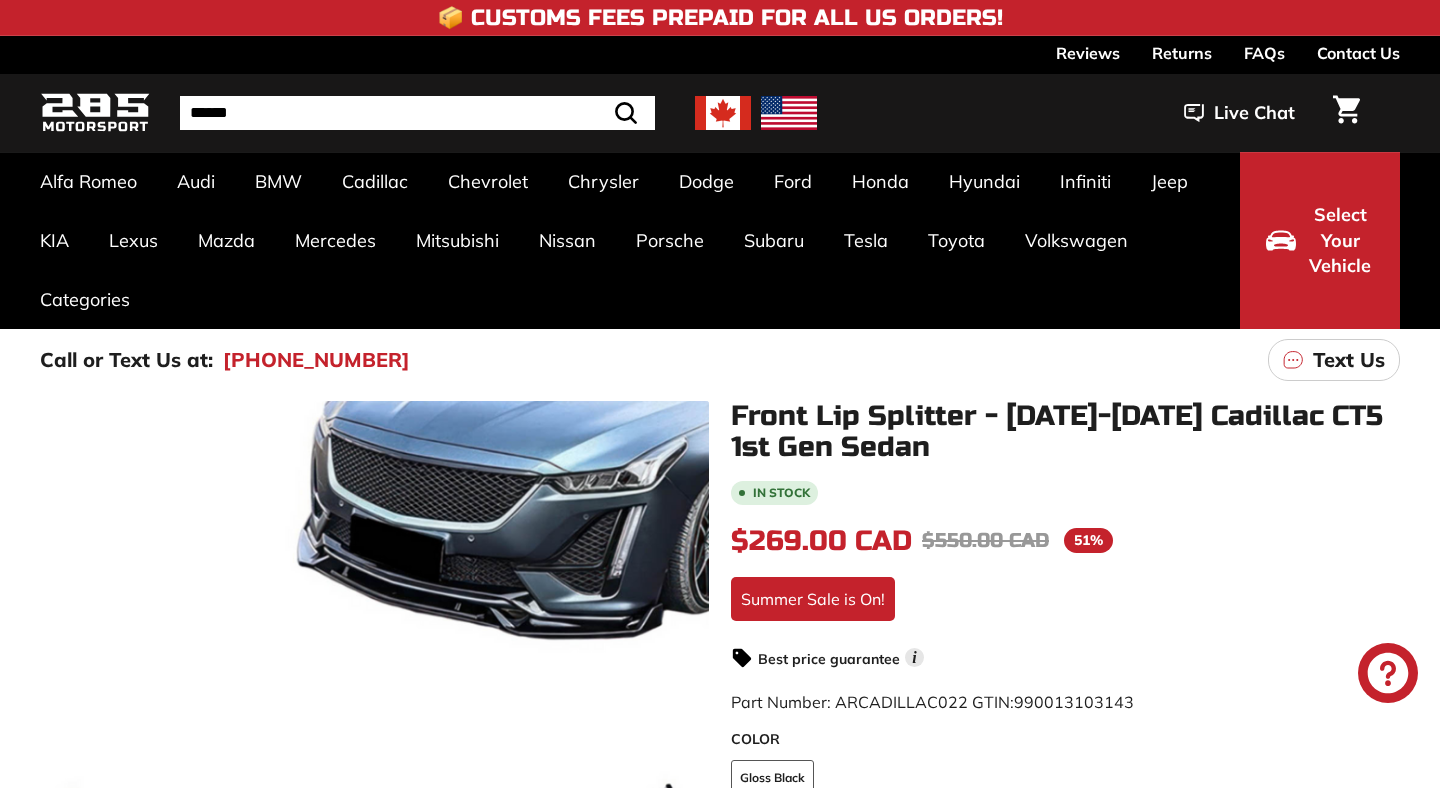scroll, scrollTop: 0, scrollLeft: 0, axis: both 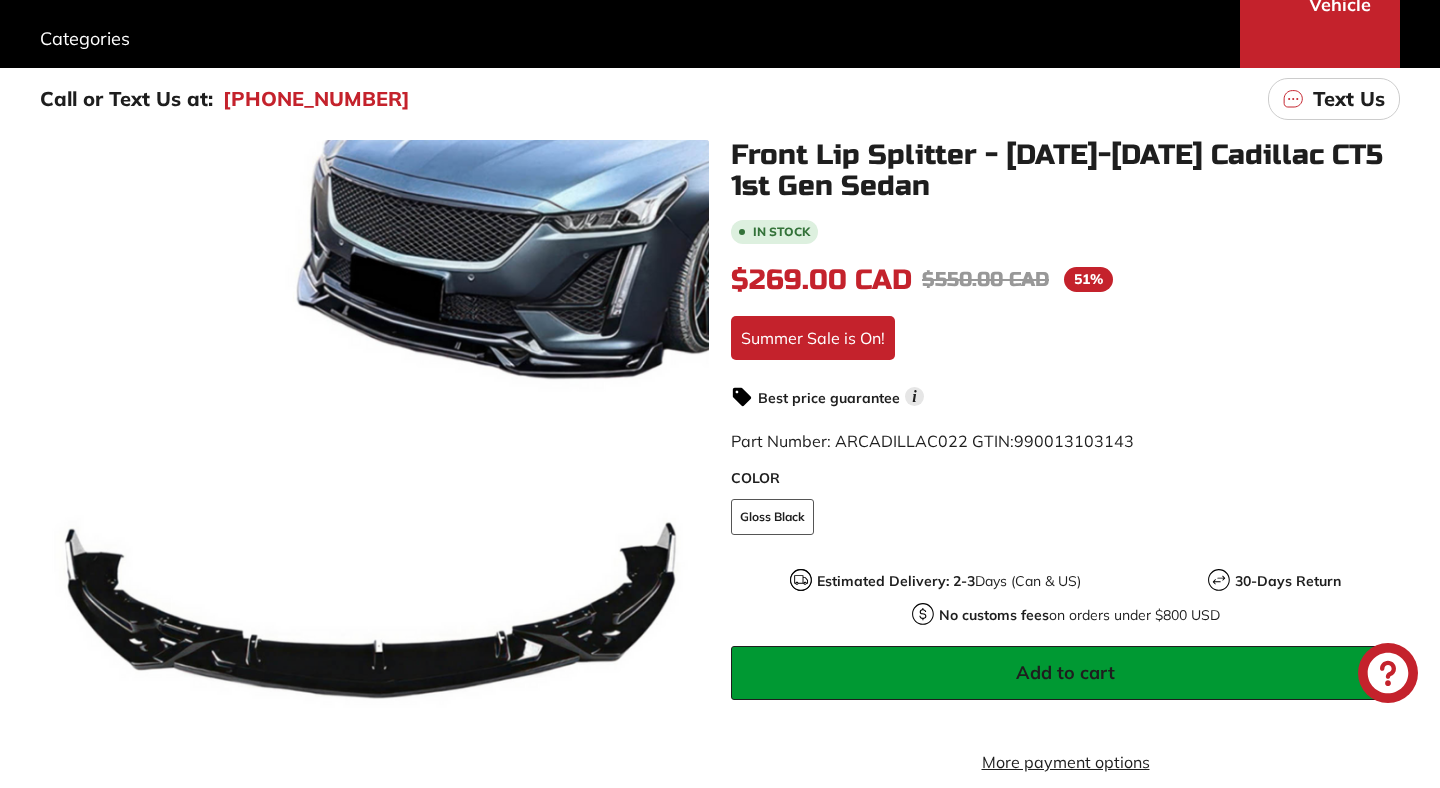 click on "Add to cart" at bounding box center (1065, 673) 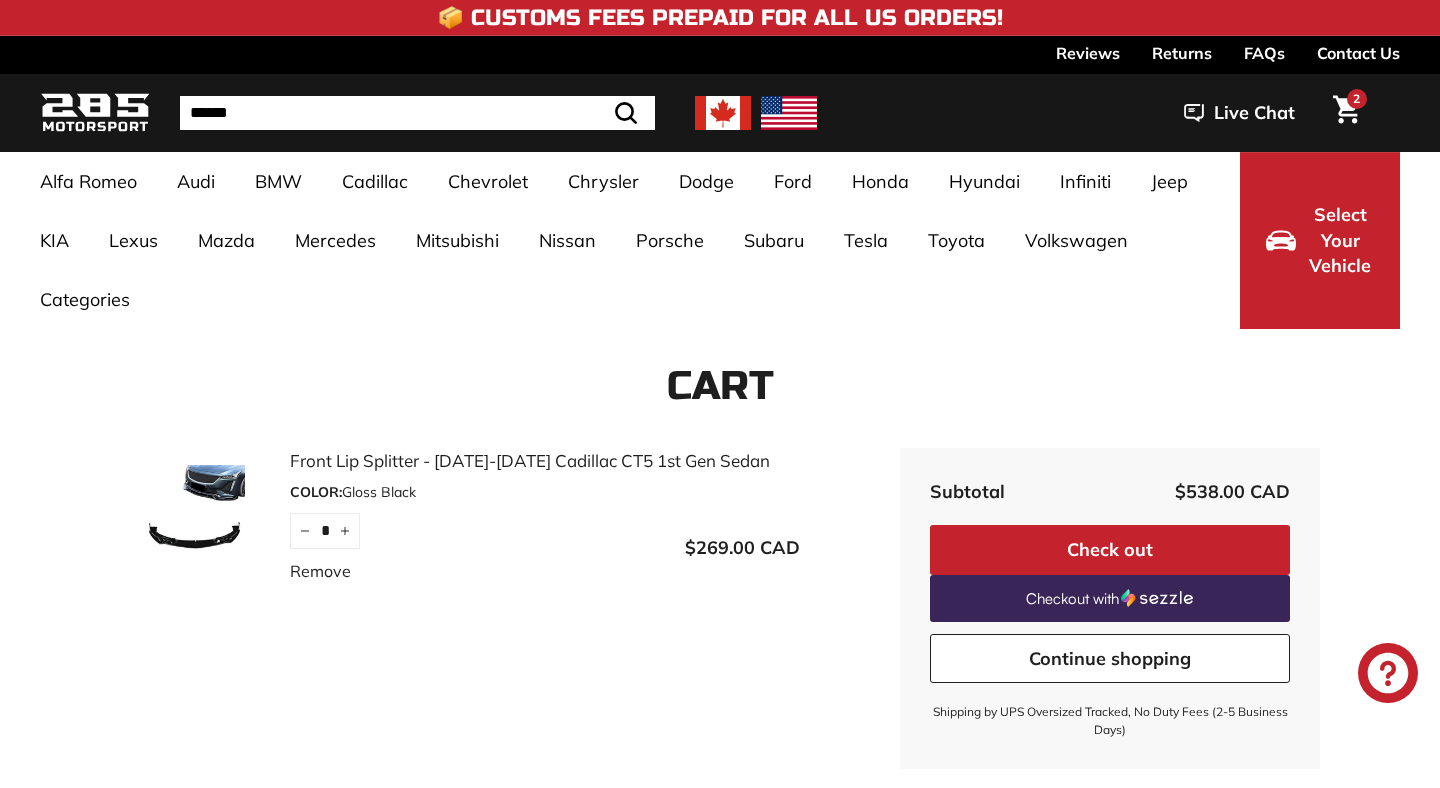 scroll, scrollTop: 0, scrollLeft: 0, axis: both 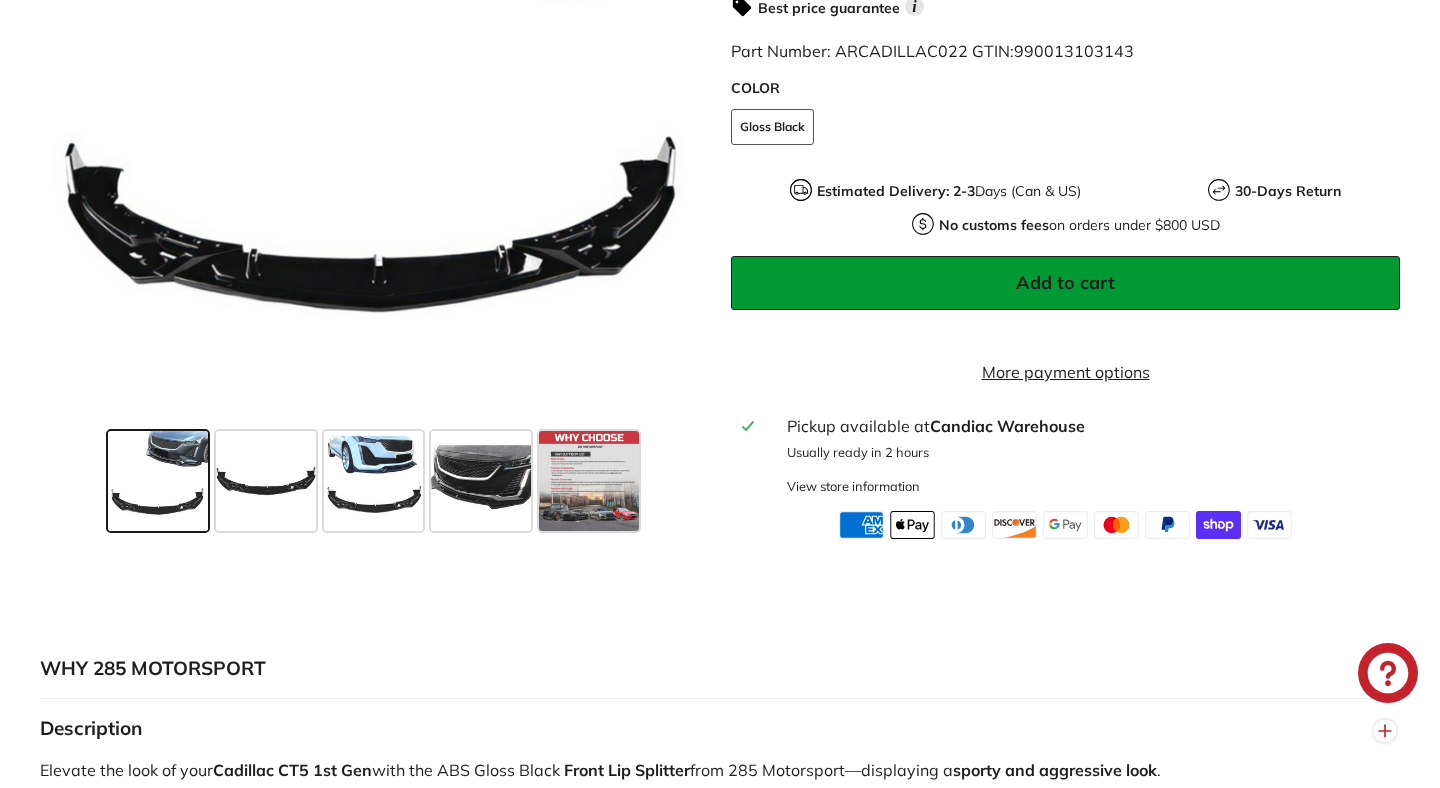 click on "Add to cart" at bounding box center [1065, 282] 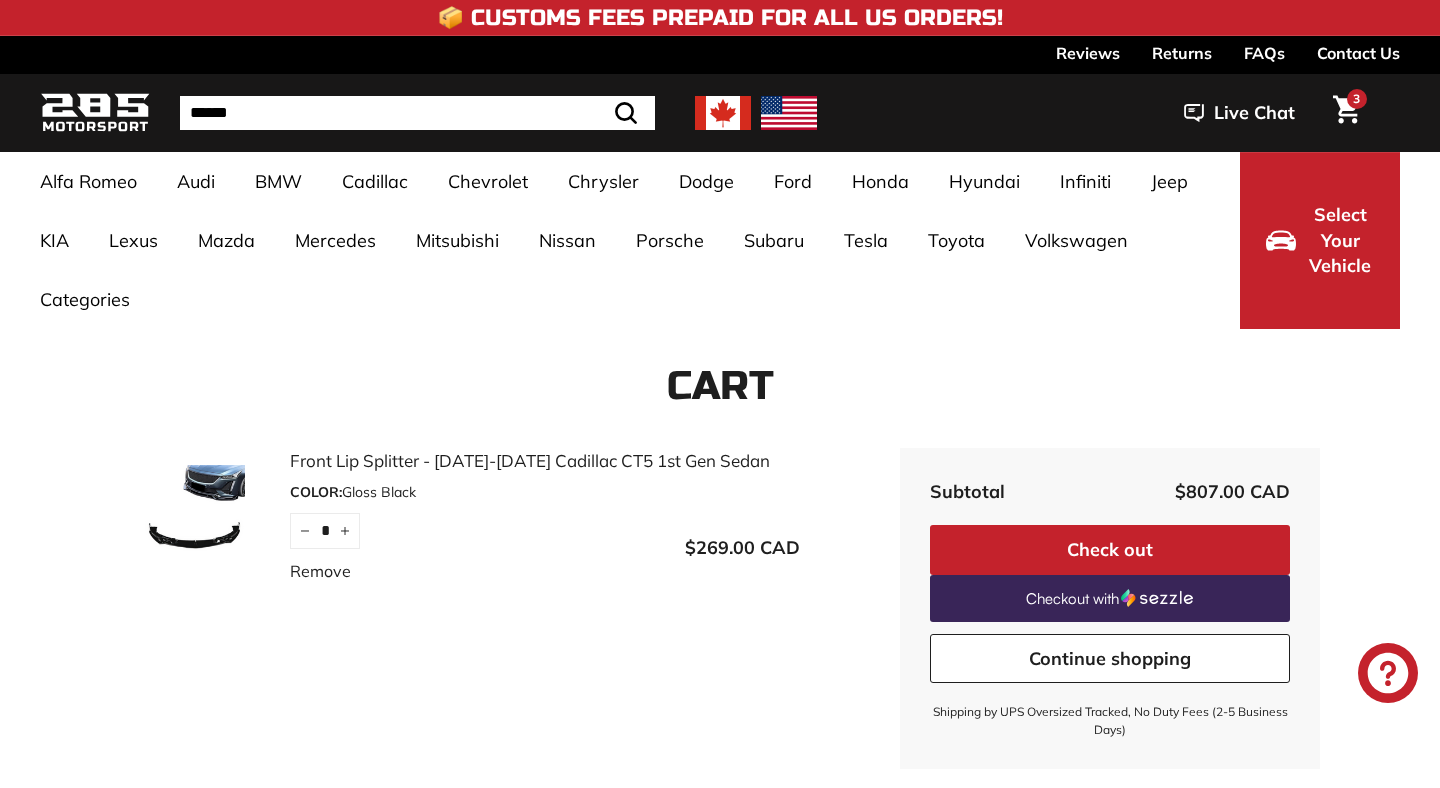 scroll, scrollTop: 0, scrollLeft: 0, axis: both 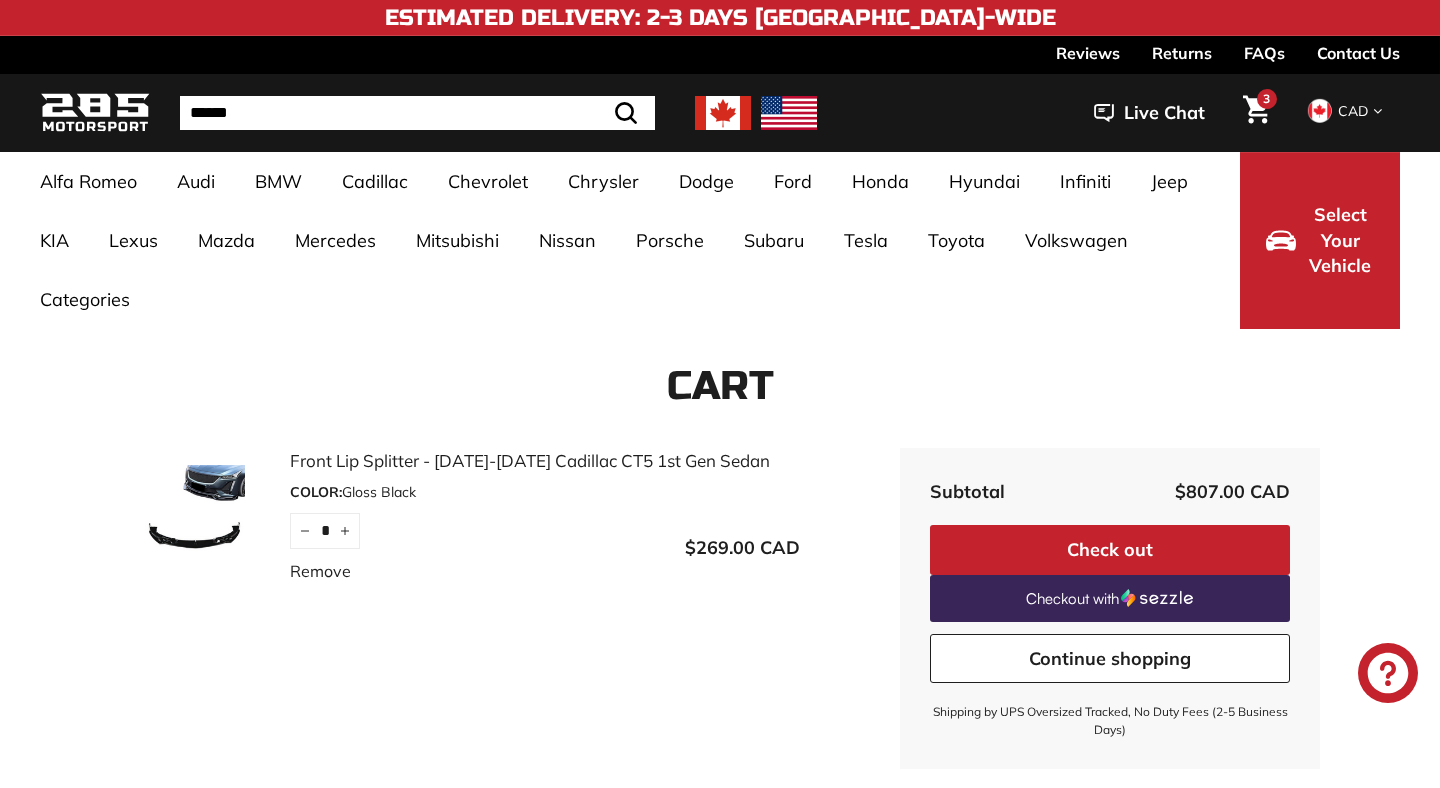 click at bounding box center [95, 113] 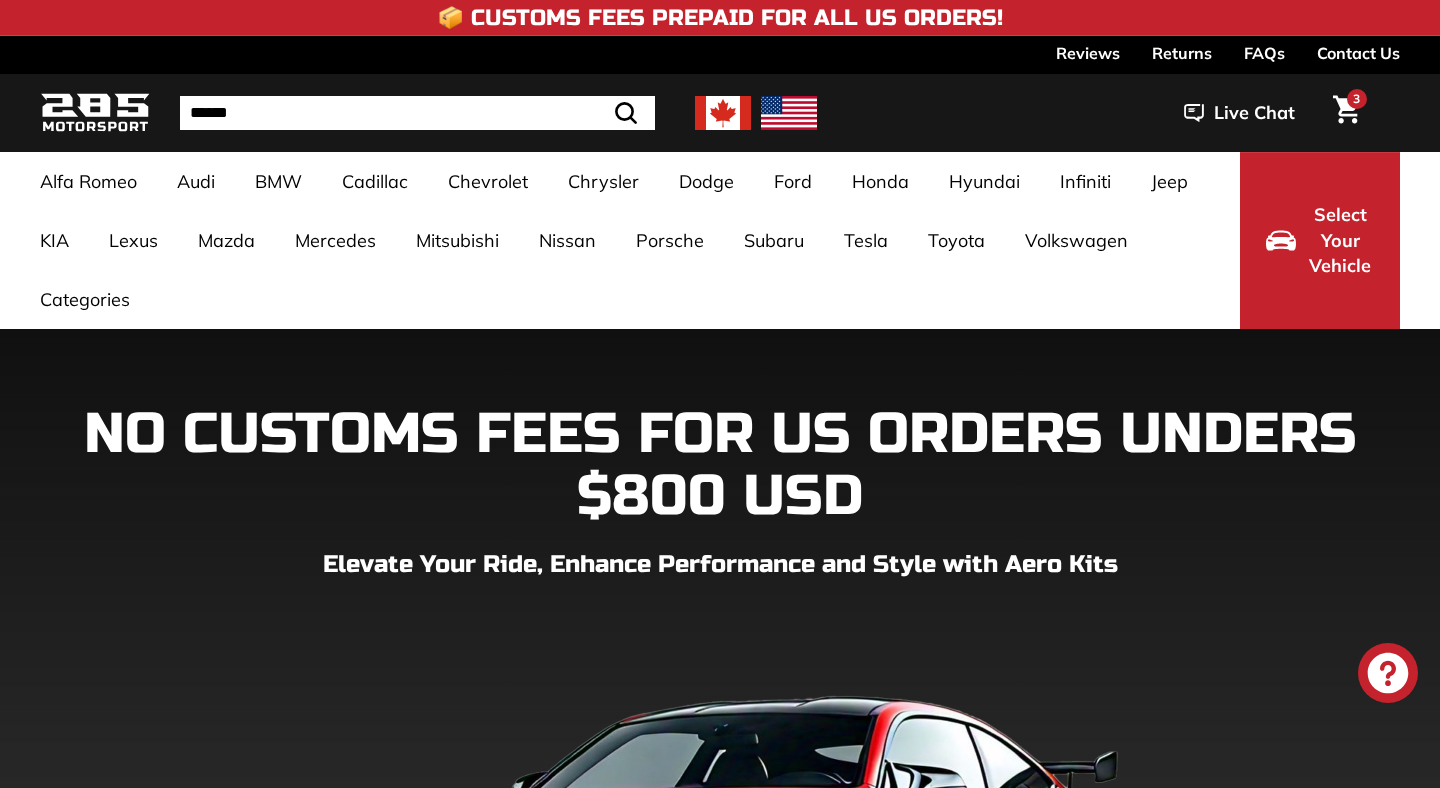 scroll, scrollTop: 0, scrollLeft: 0, axis: both 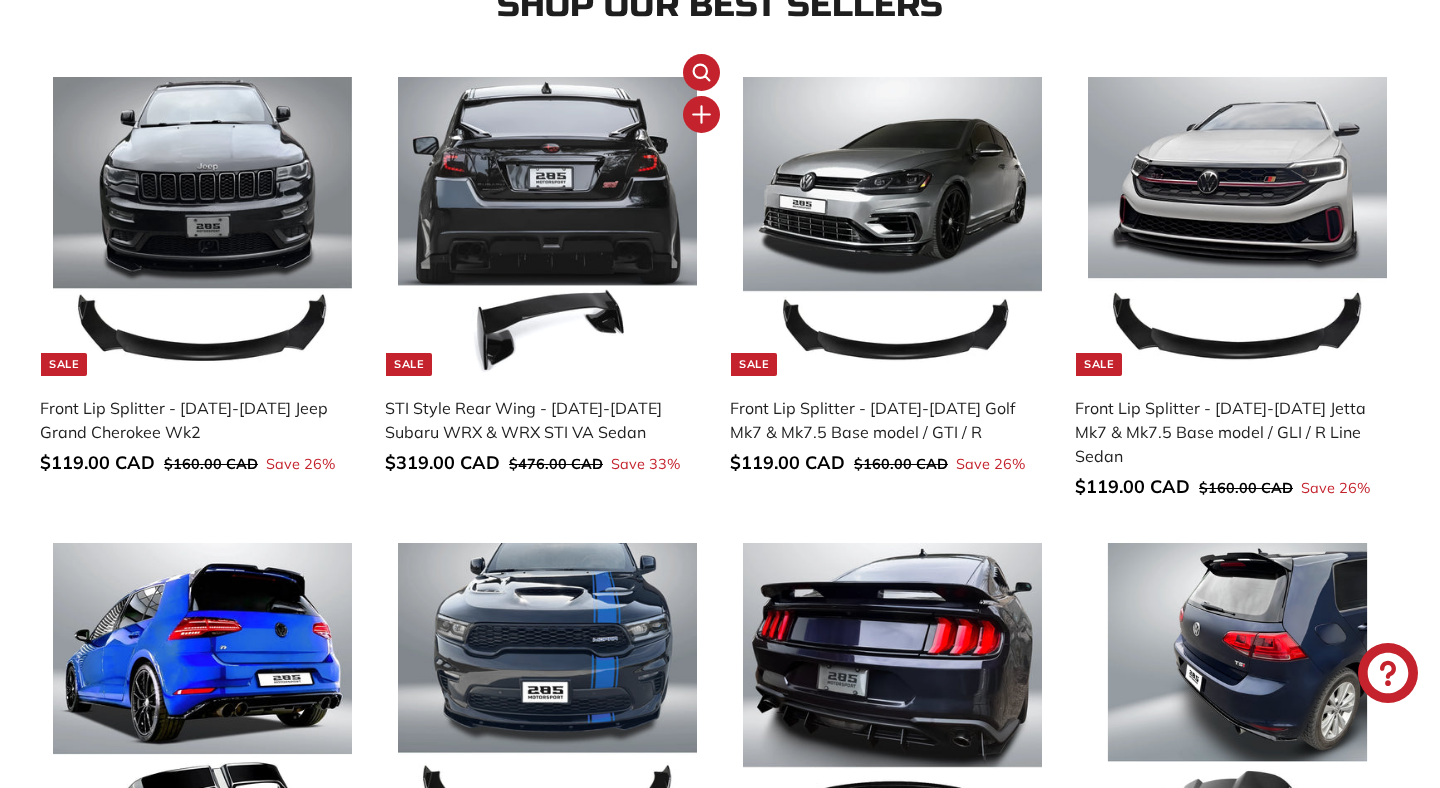 click on "STI Style Rear Wing - [DATE]-[DATE] Subaru WRX & WRX STI VA Sedan" at bounding box center [537, 420] 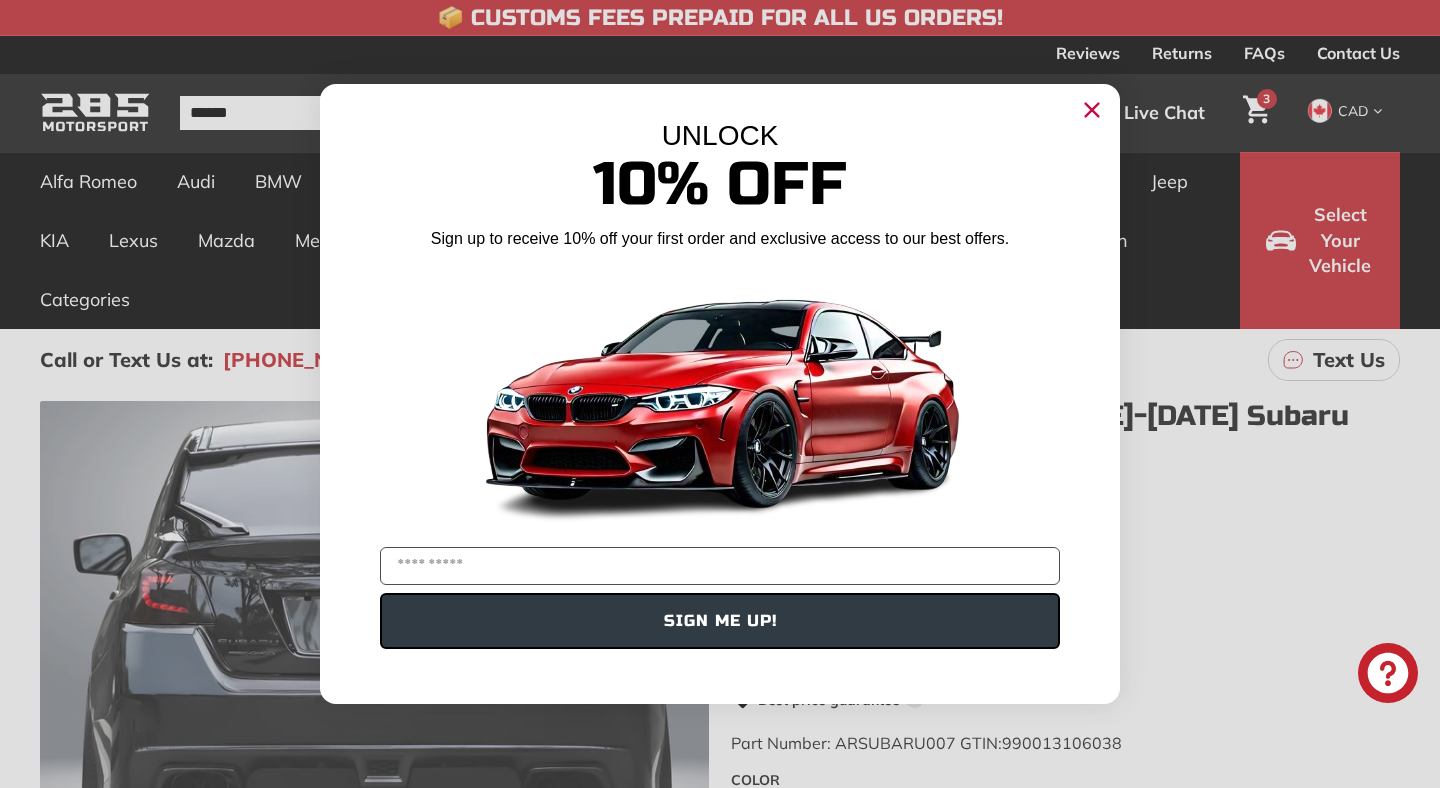 scroll, scrollTop: 0, scrollLeft: 0, axis: both 